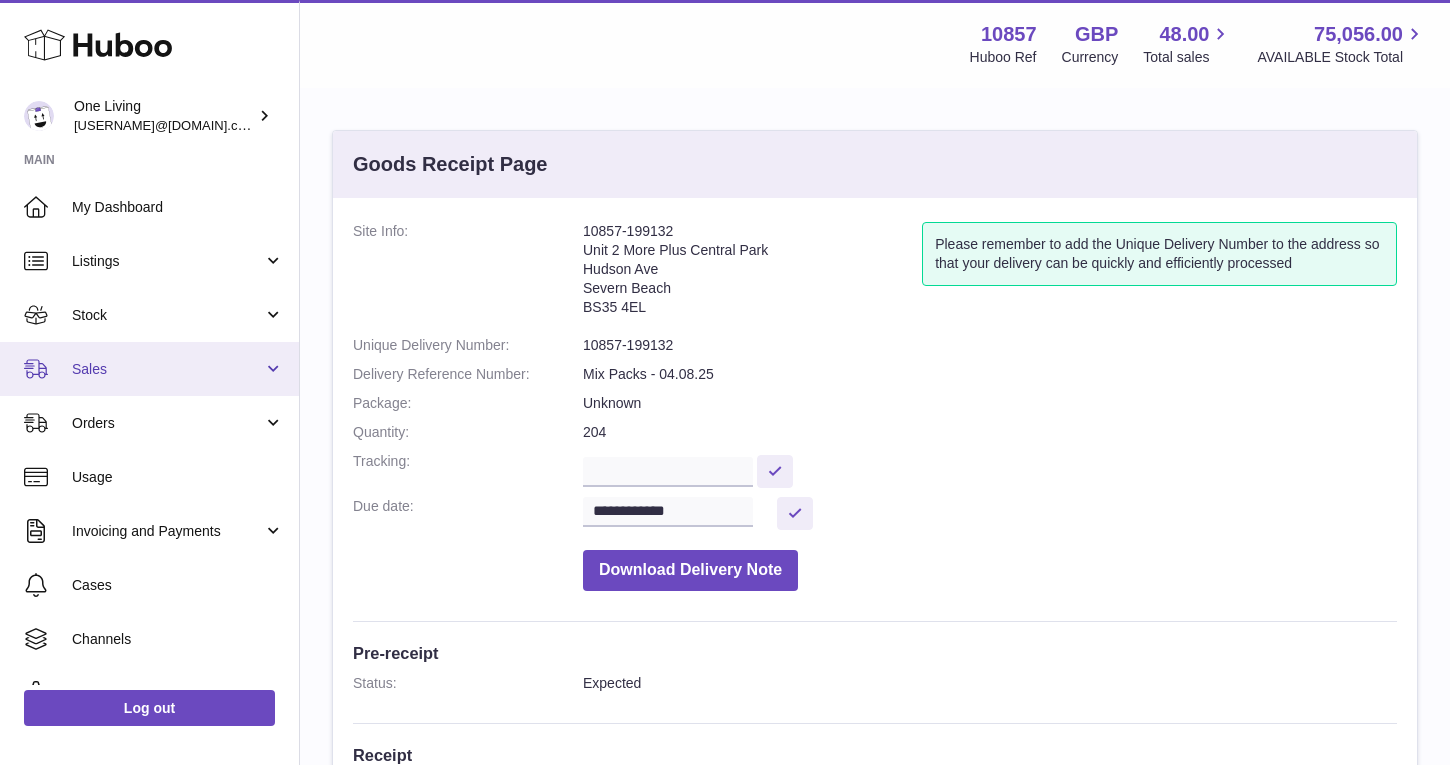 scroll, scrollTop: 454, scrollLeft: 0, axis: vertical 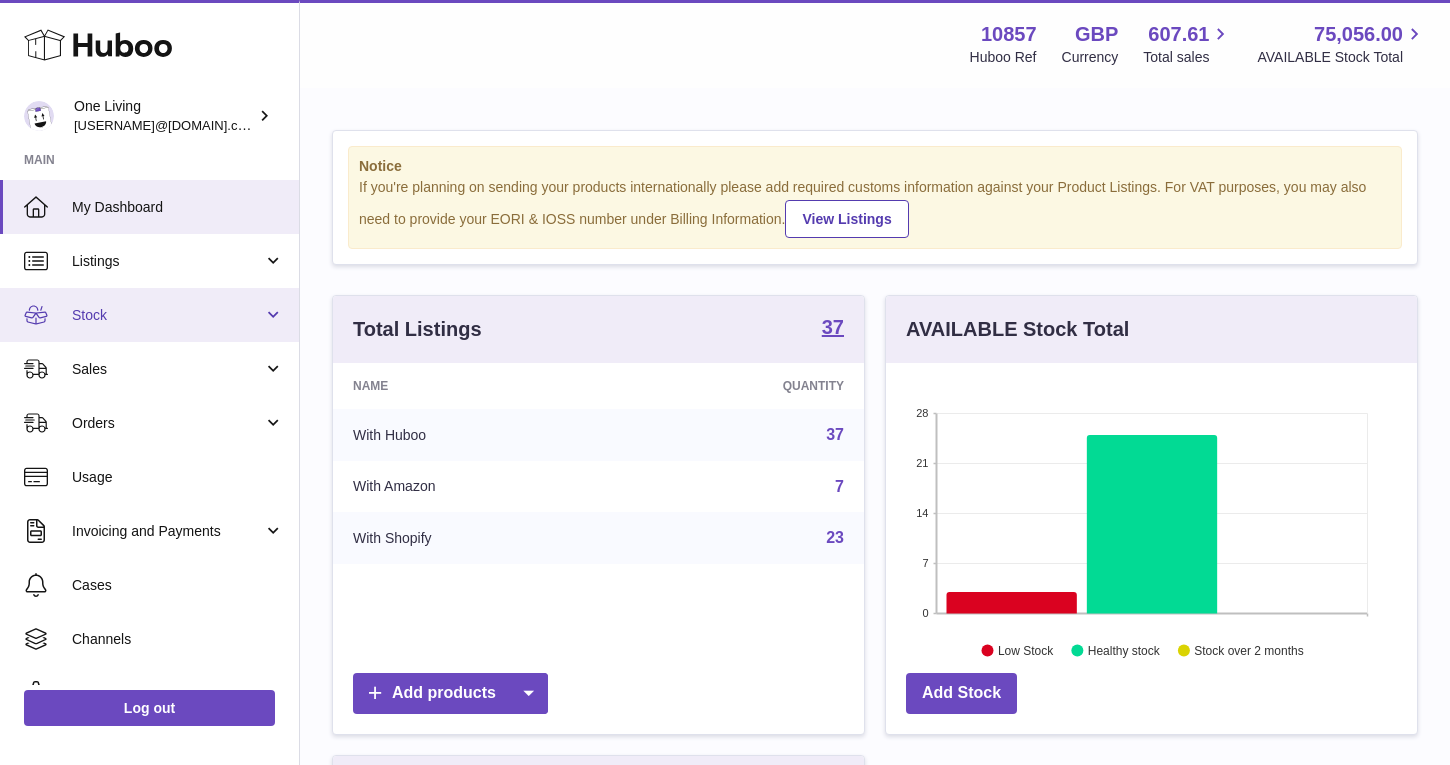 click on "Stock" at bounding box center [167, 315] 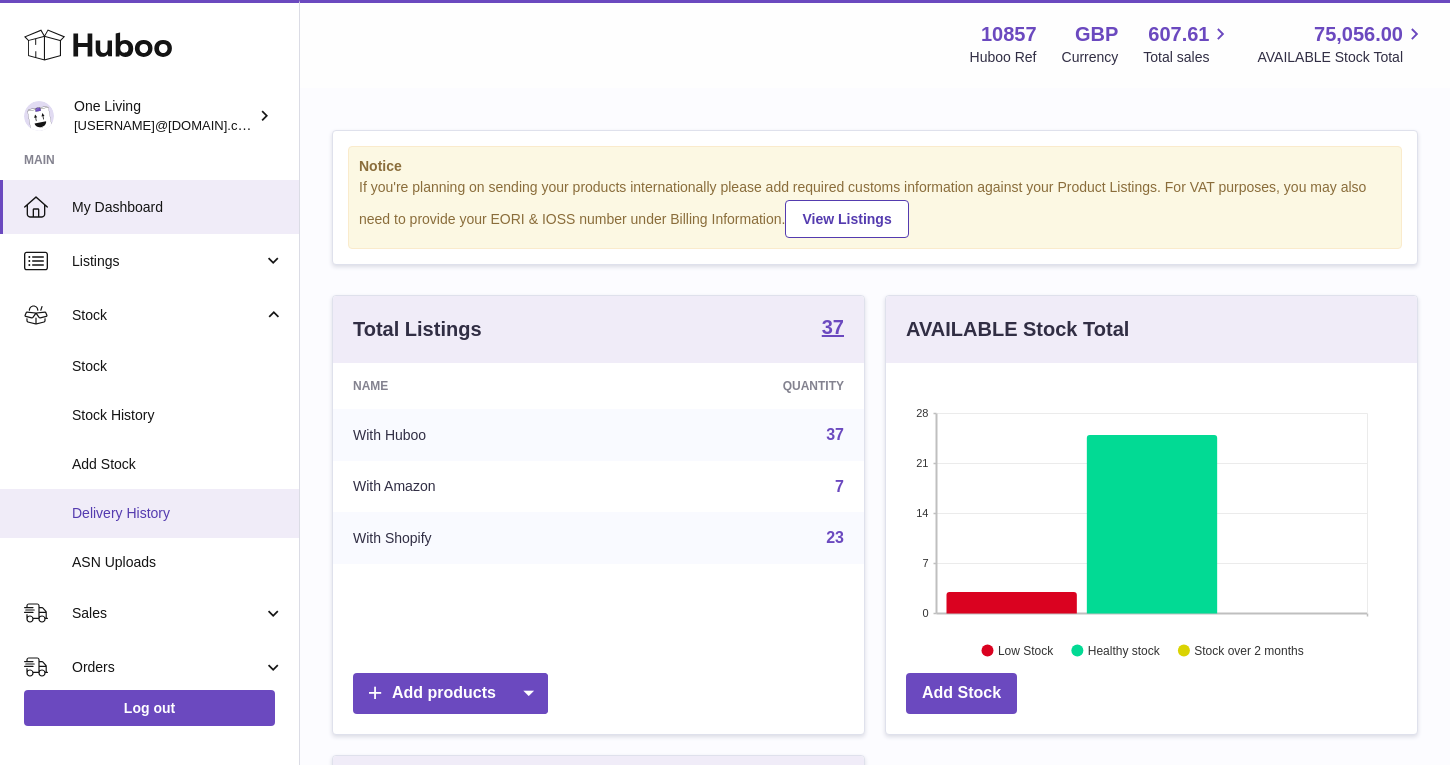 click on "Delivery History" at bounding box center [178, 513] 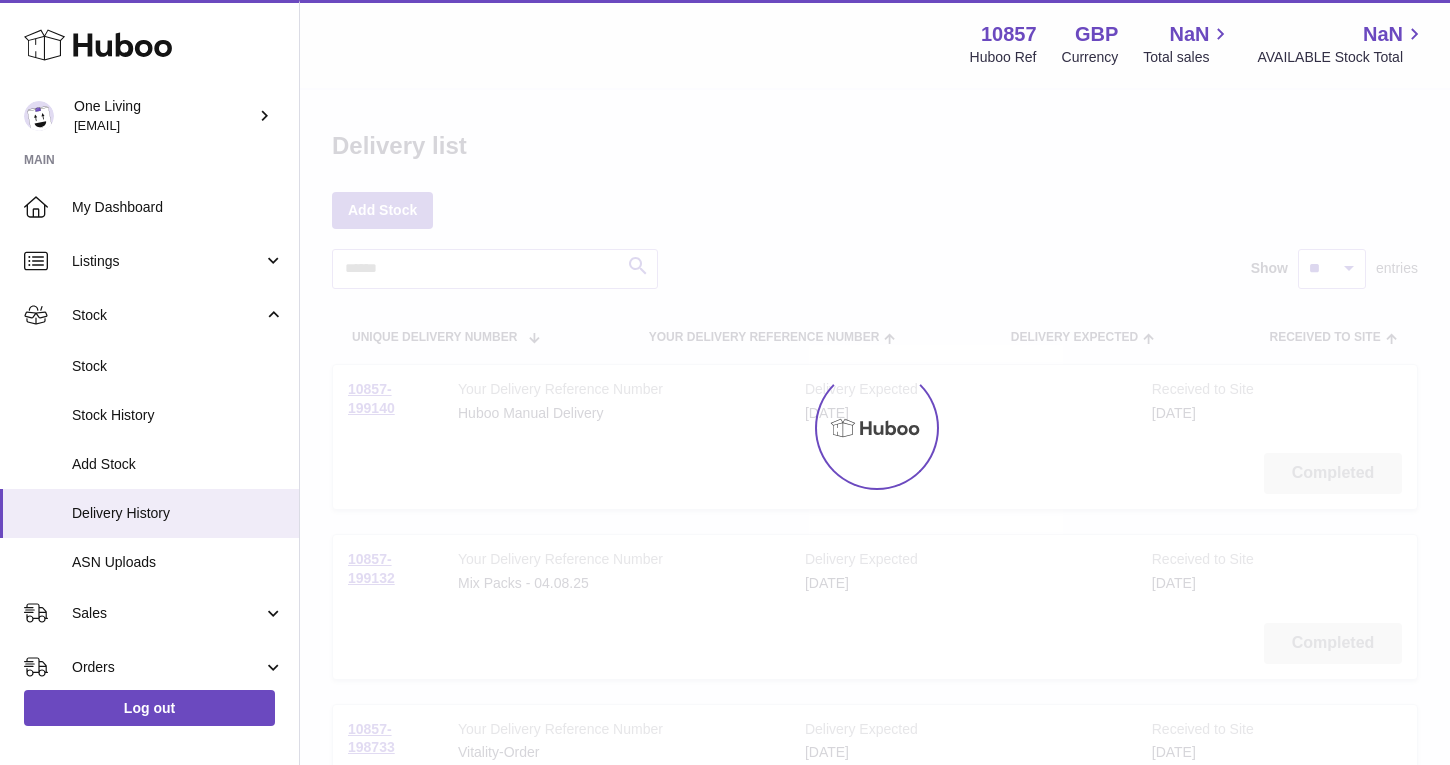 scroll, scrollTop: 0, scrollLeft: 0, axis: both 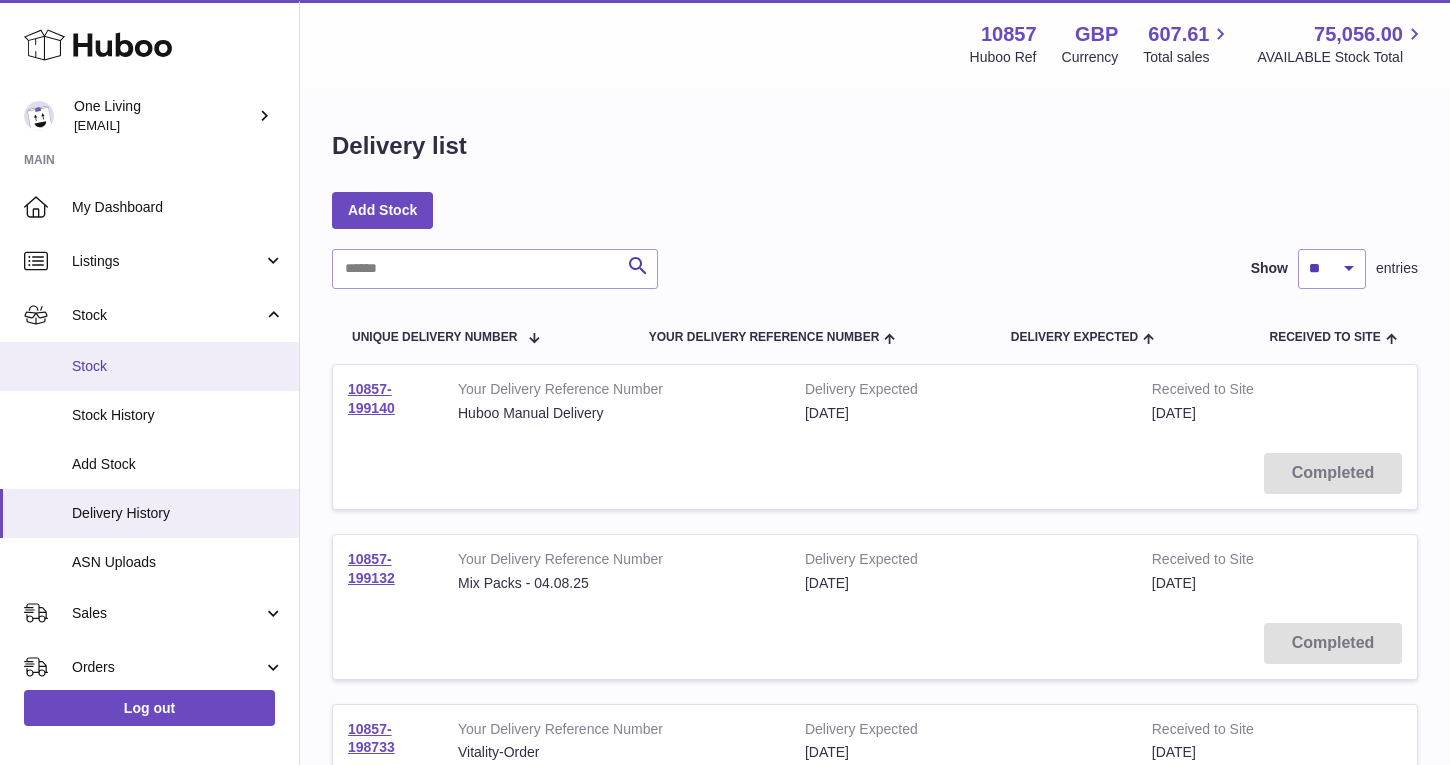 click on "Stock" at bounding box center (178, 366) 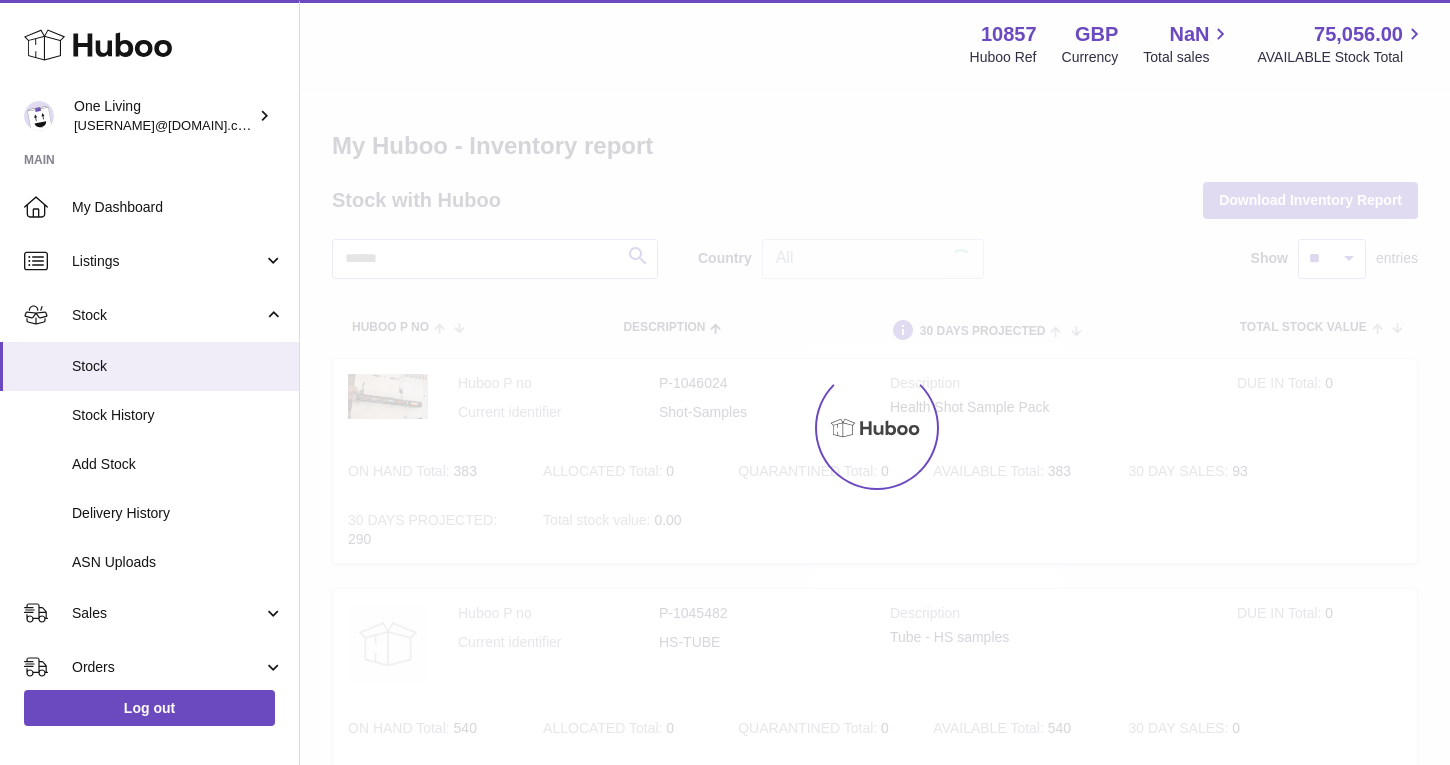 scroll, scrollTop: 0, scrollLeft: 0, axis: both 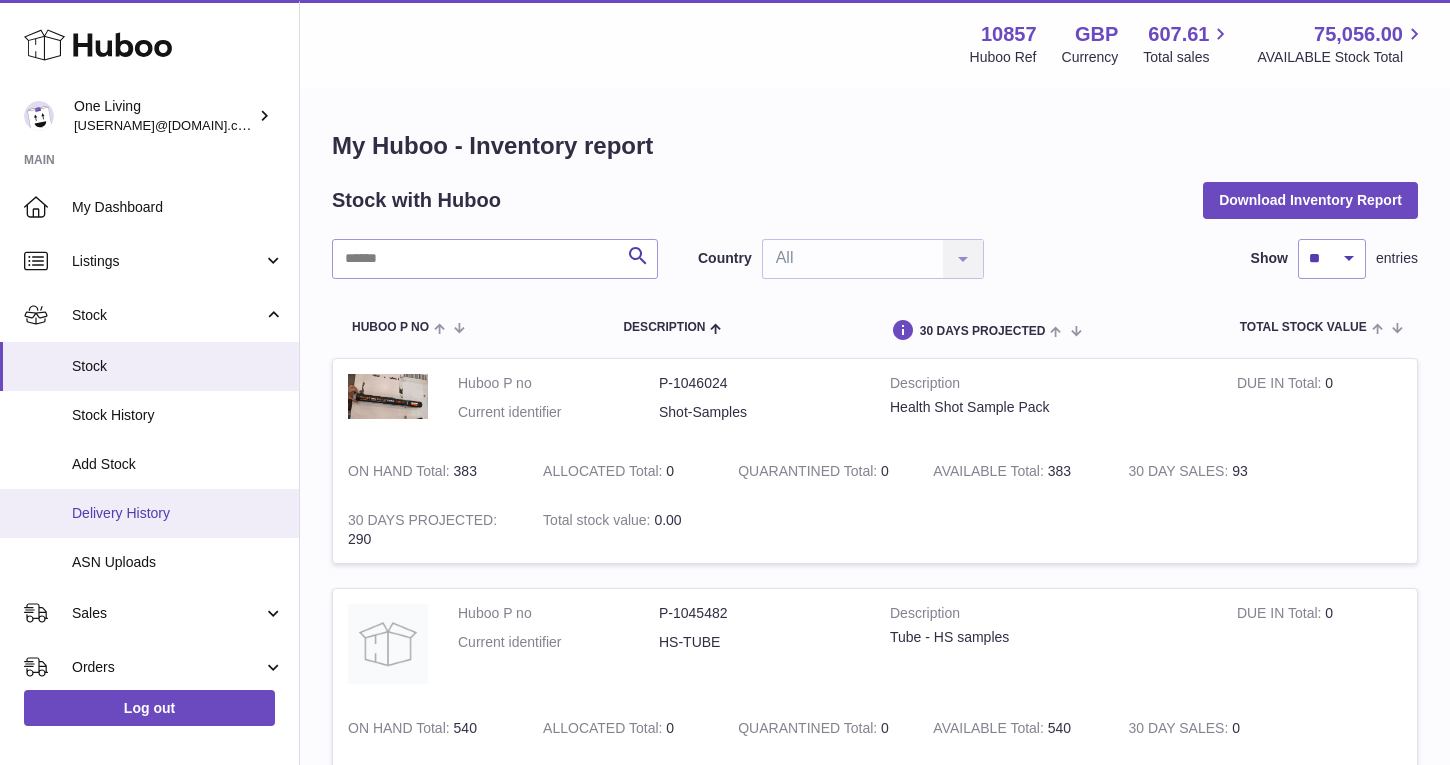 click on "Delivery History" at bounding box center [178, 513] 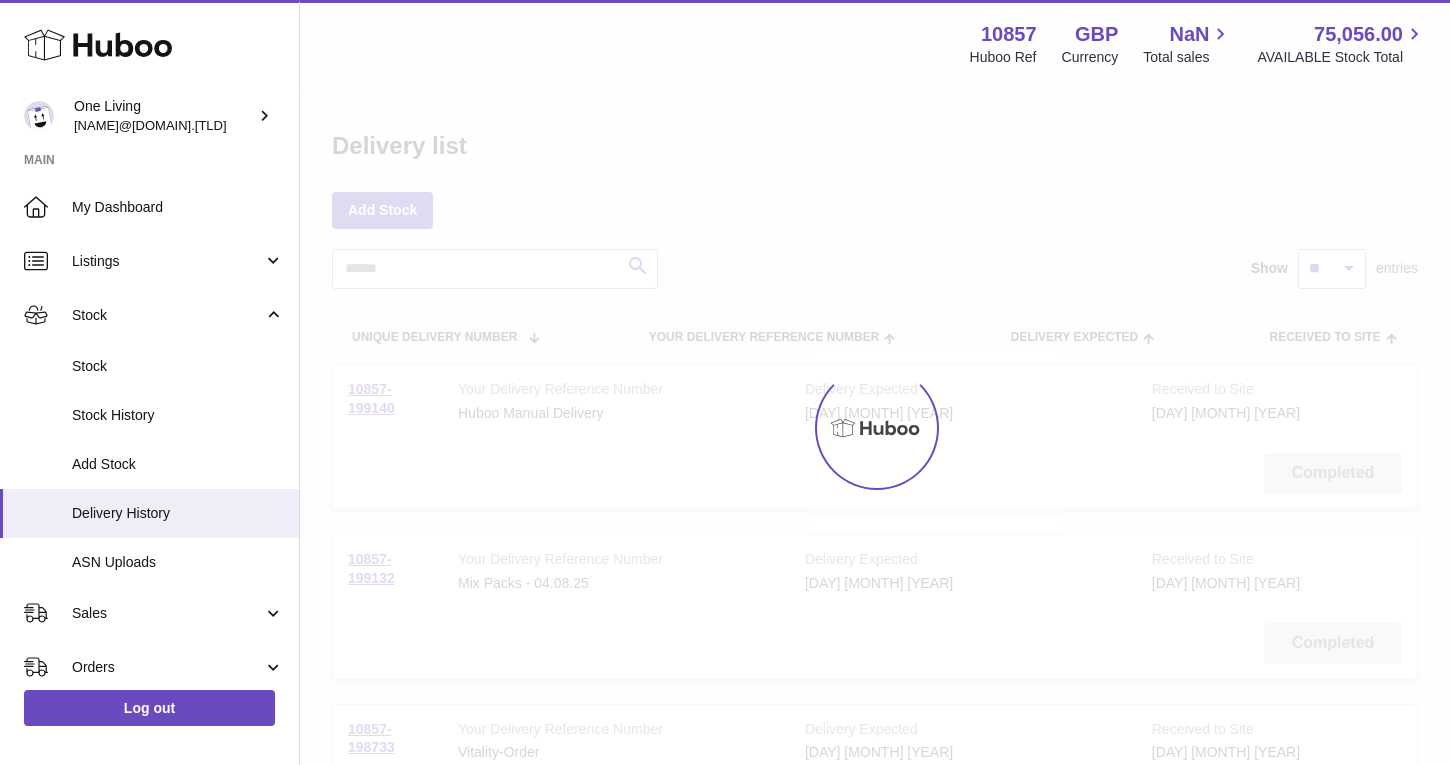 scroll, scrollTop: 0, scrollLeft: 0, axis: both 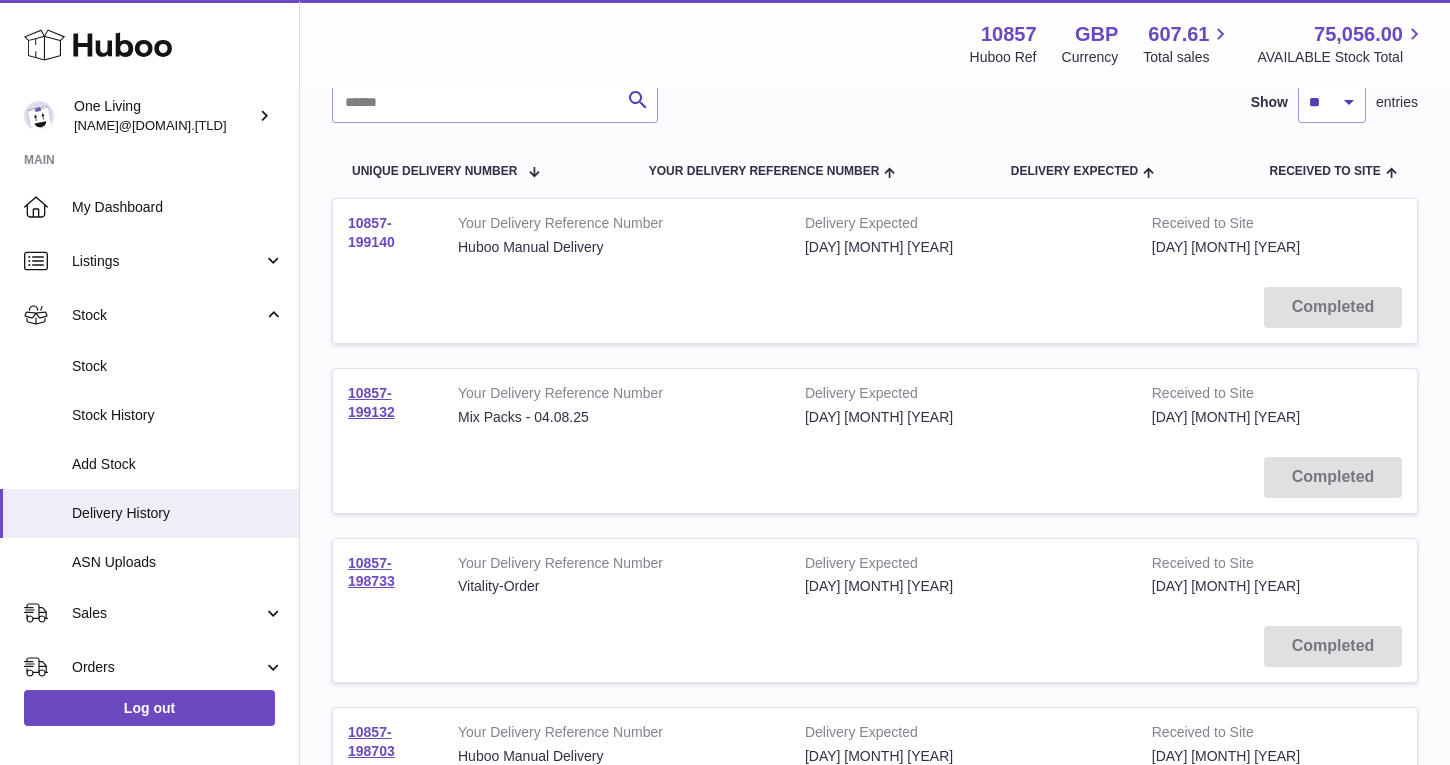 click on "10857-199140" at bounding box center [371, 232] 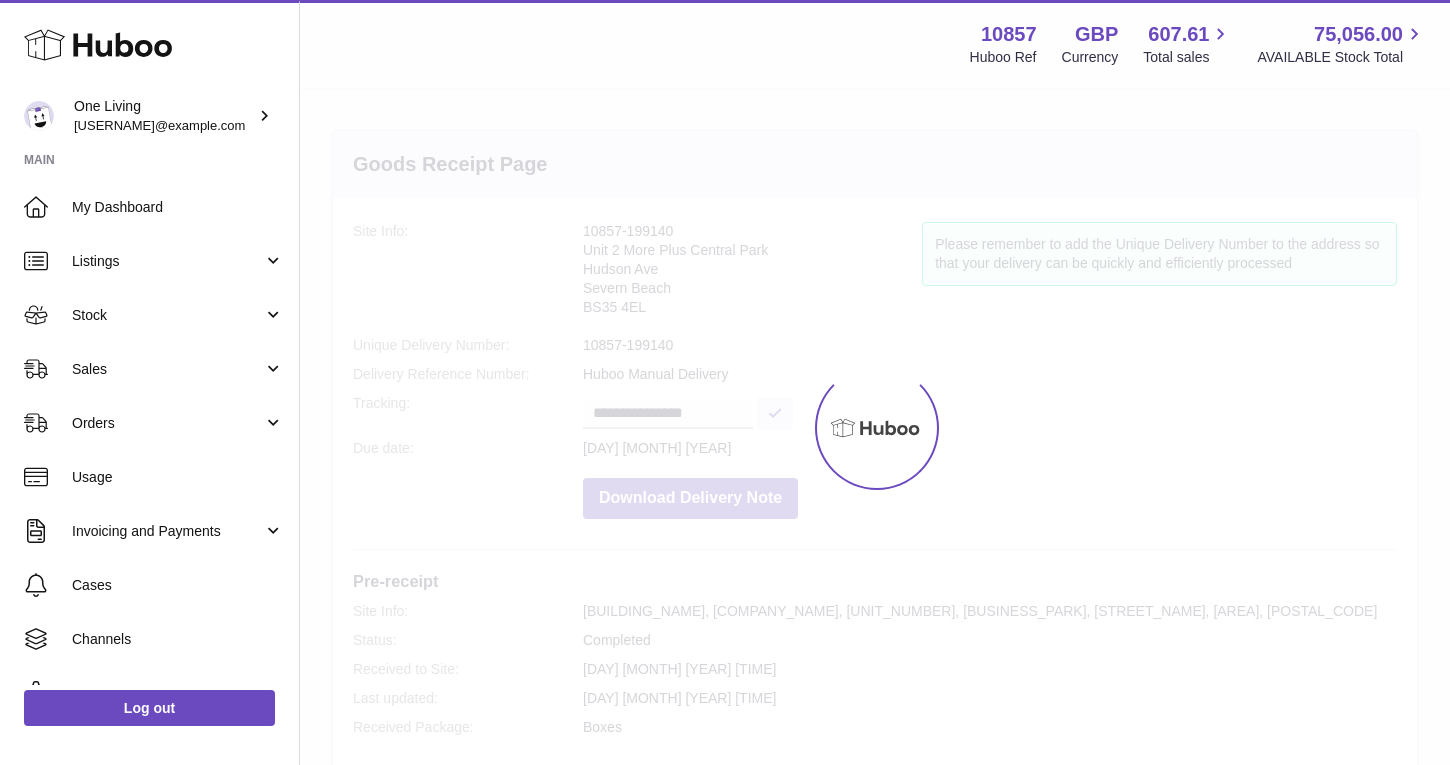 scroll, scrollTop: 0, scrollLeft: 0, axis: both 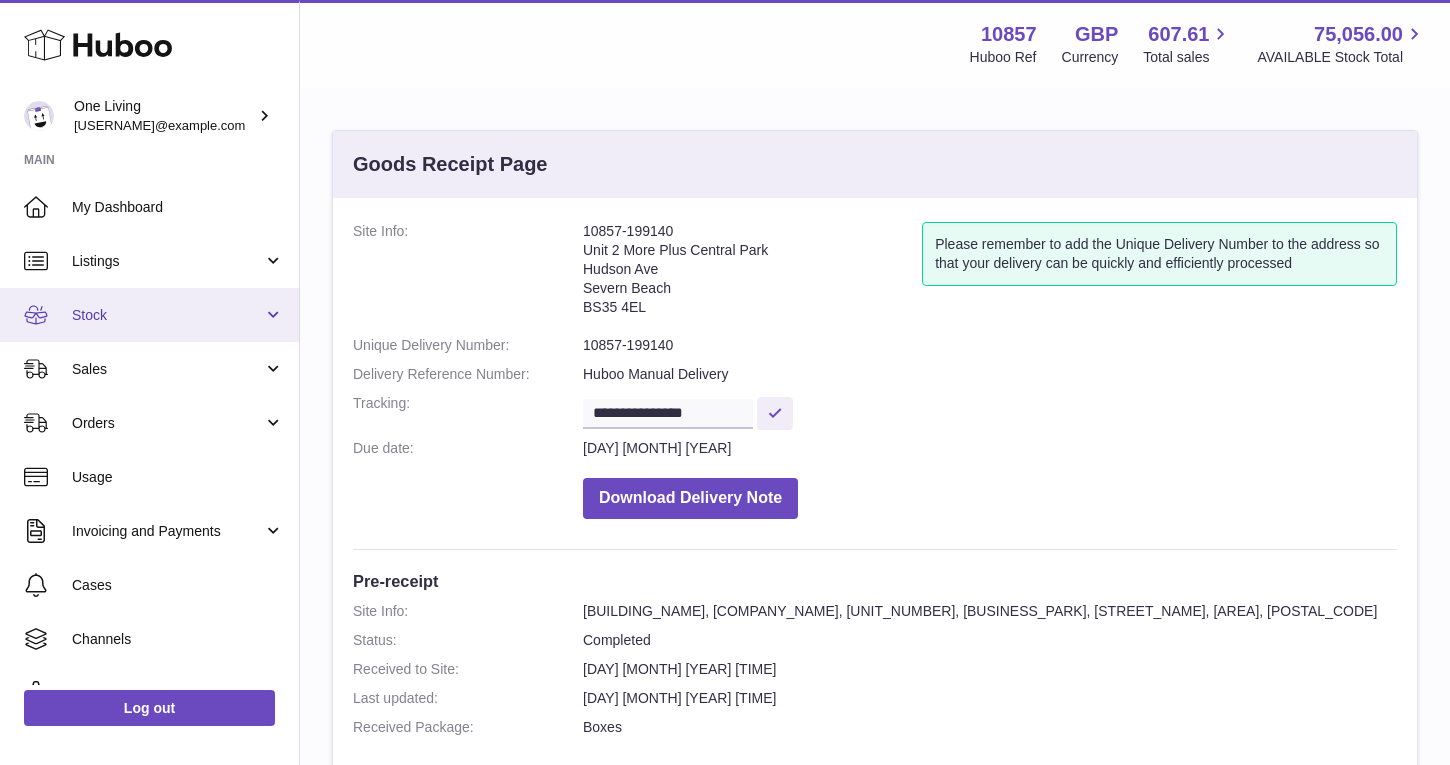 click on "Stock" at bounding box center [167, 315] 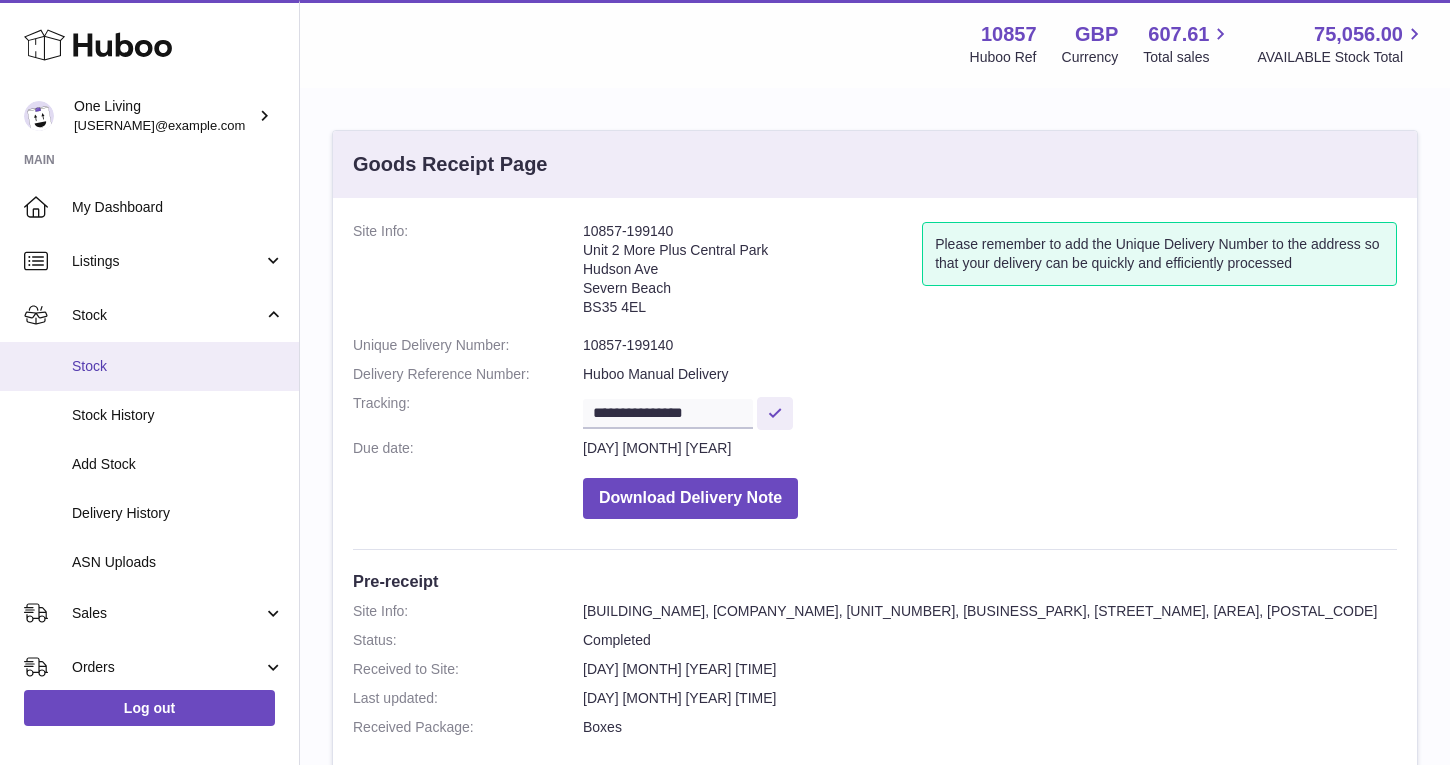 click on "Stock" at bounding box center (178, 366) 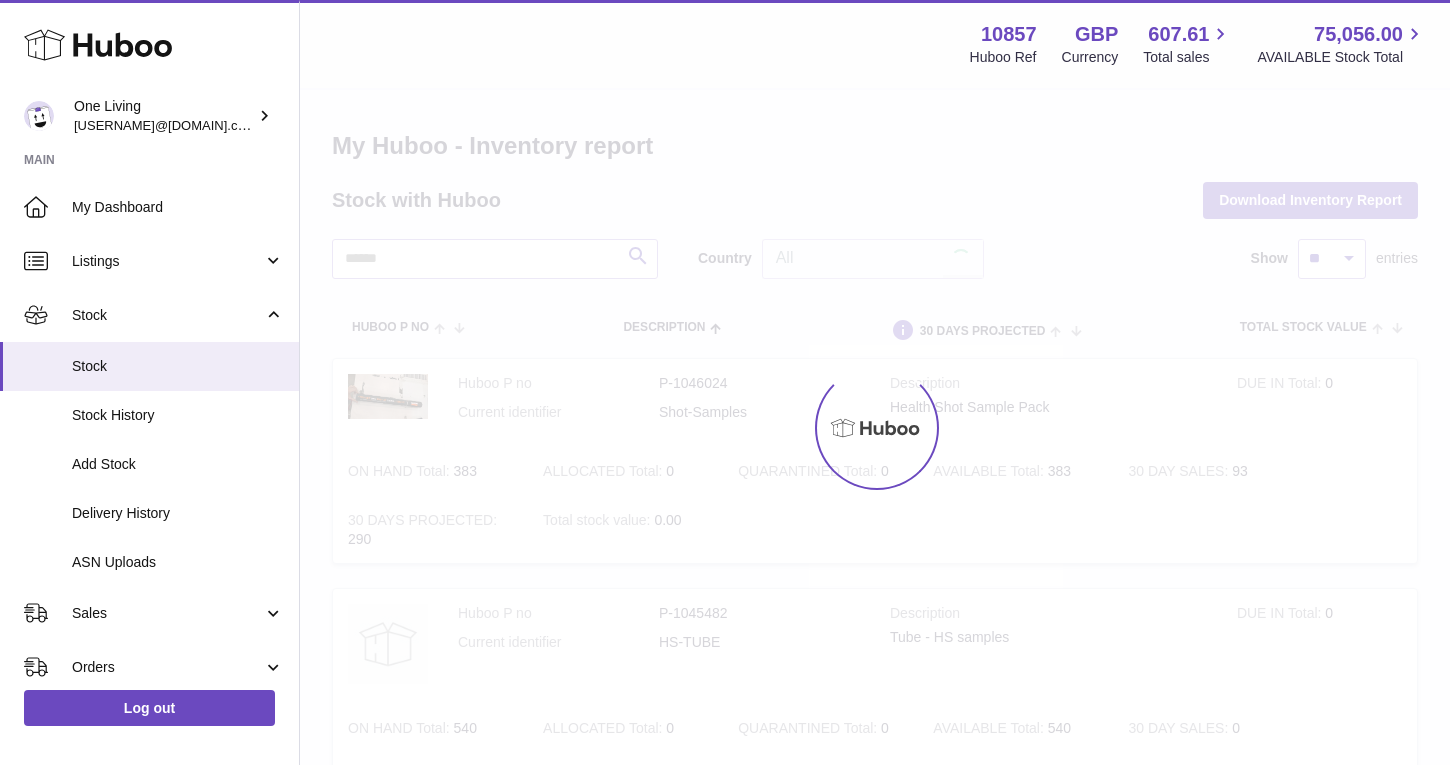 scroll, scrollTop: 0, scrollLeft: 0, axis: both 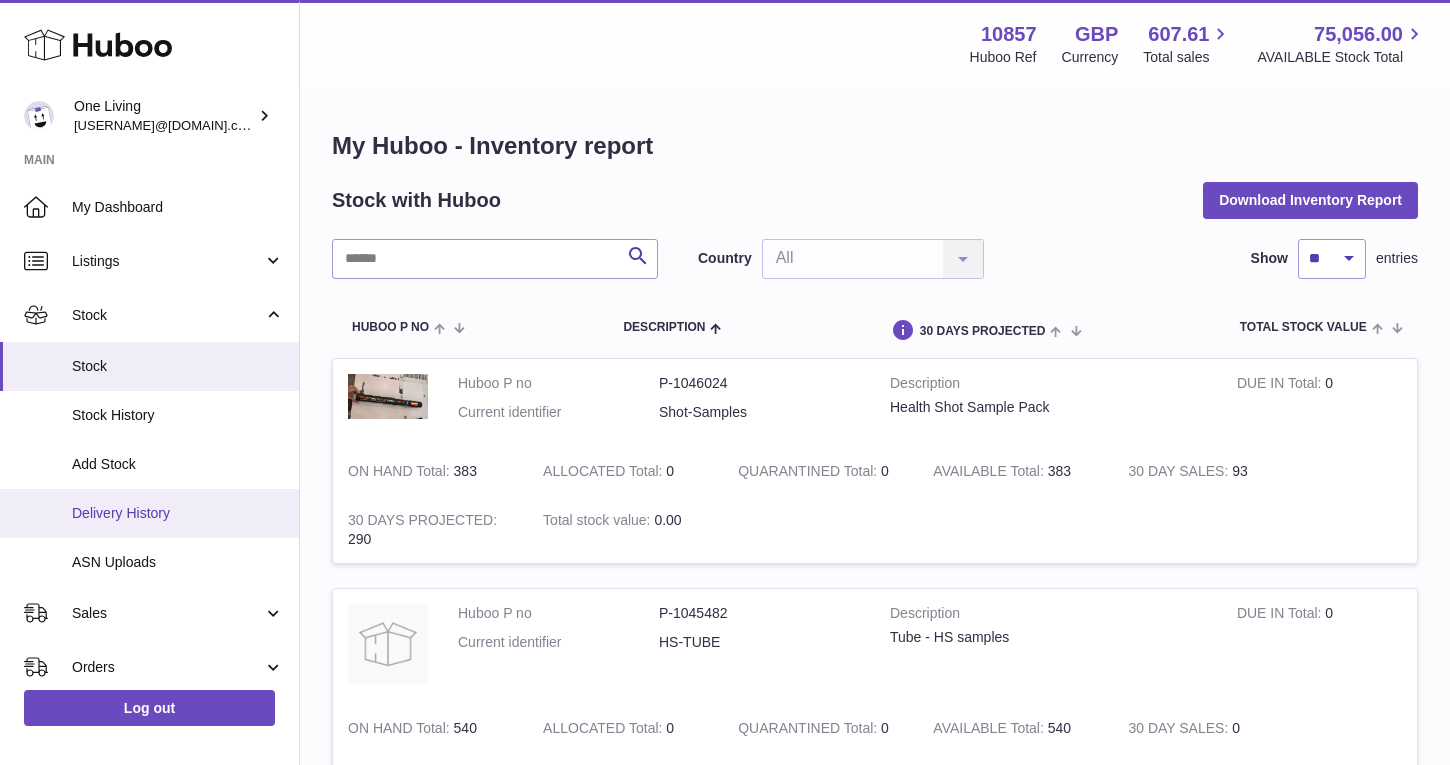 click on "Delivery History" at bounding box center [178, 513] 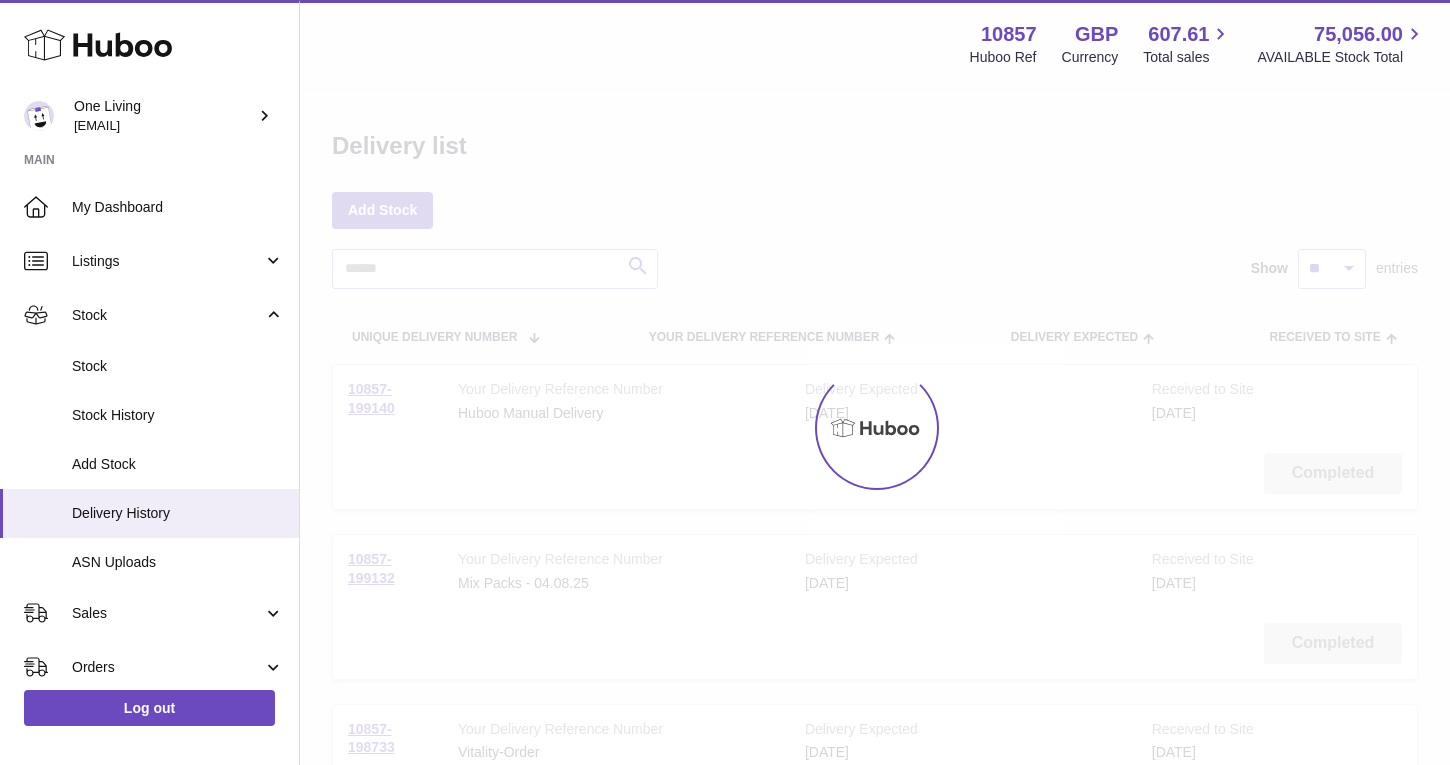 scroll, scrollTop: 0, scrollLeft: 0, axis: both 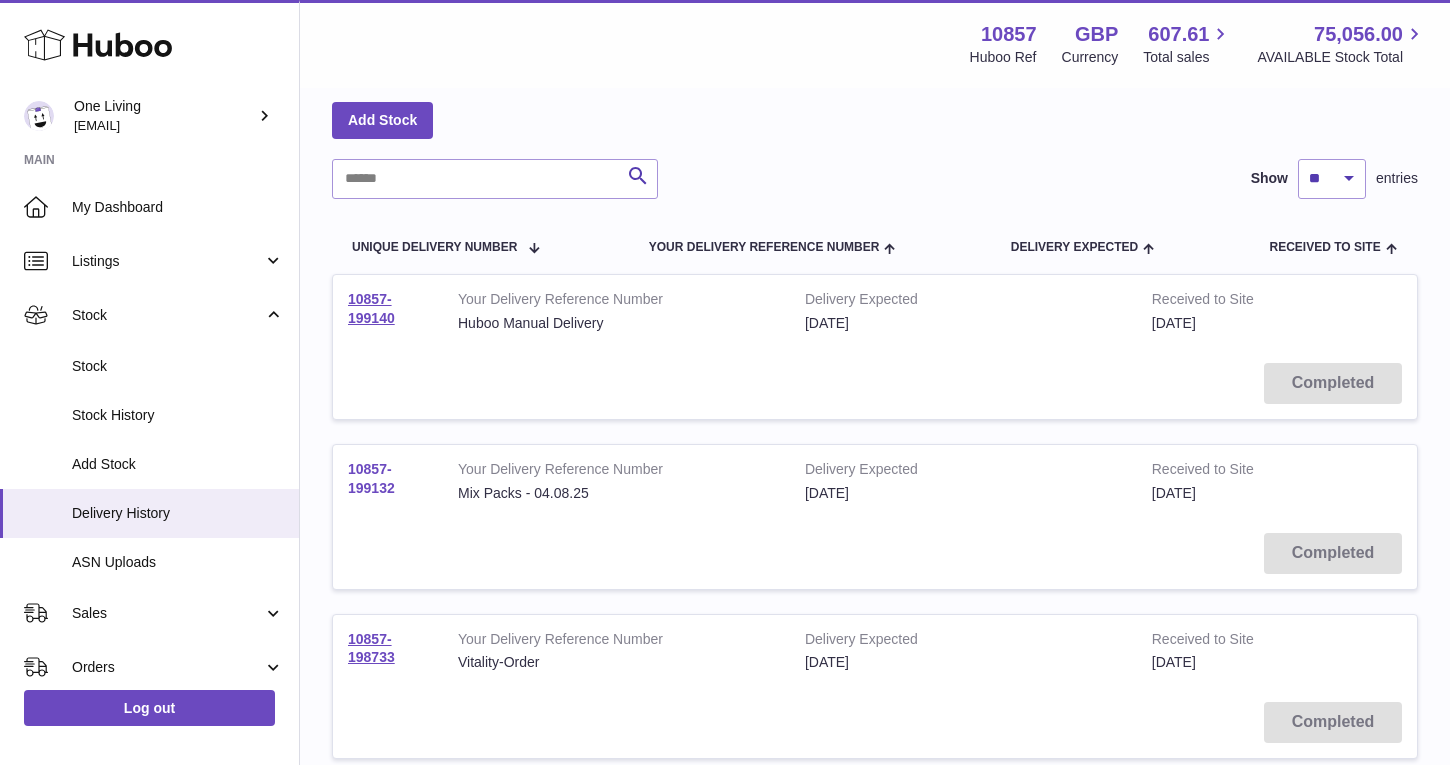click on "10857-199132" at bounding box center (371, 478) 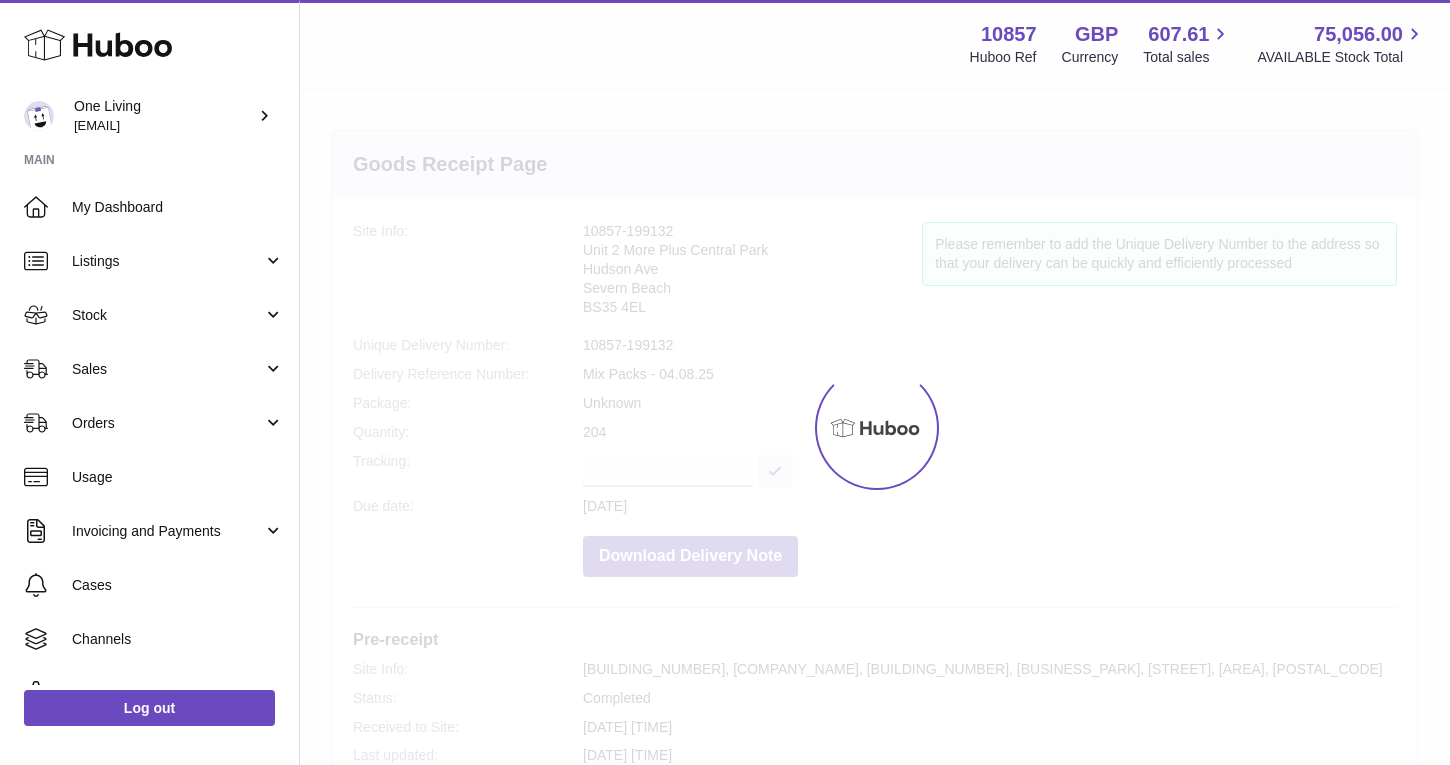 scroll, scrollTop: 0, scrollLeft: 0, axis: both 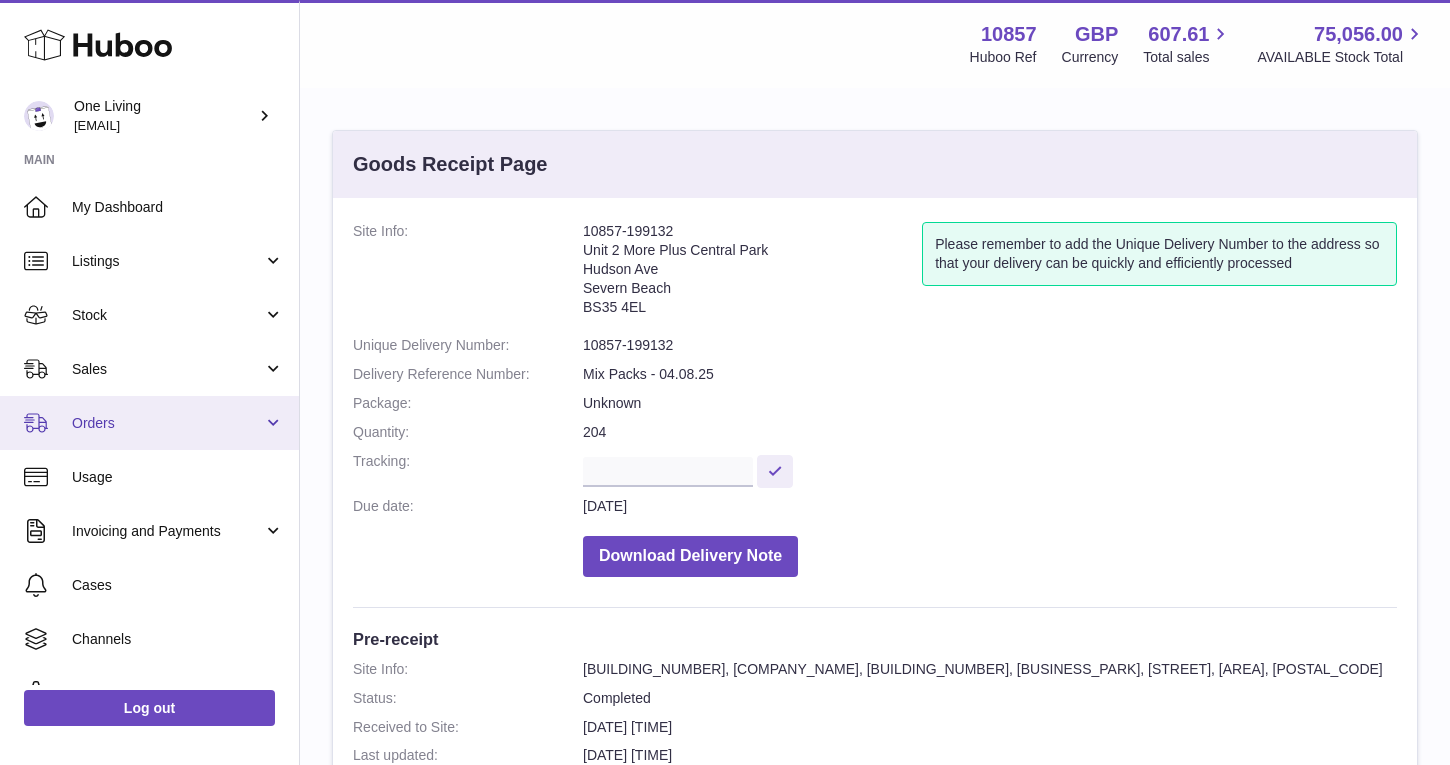 click on "Orders" at bounding box center [167, 423] 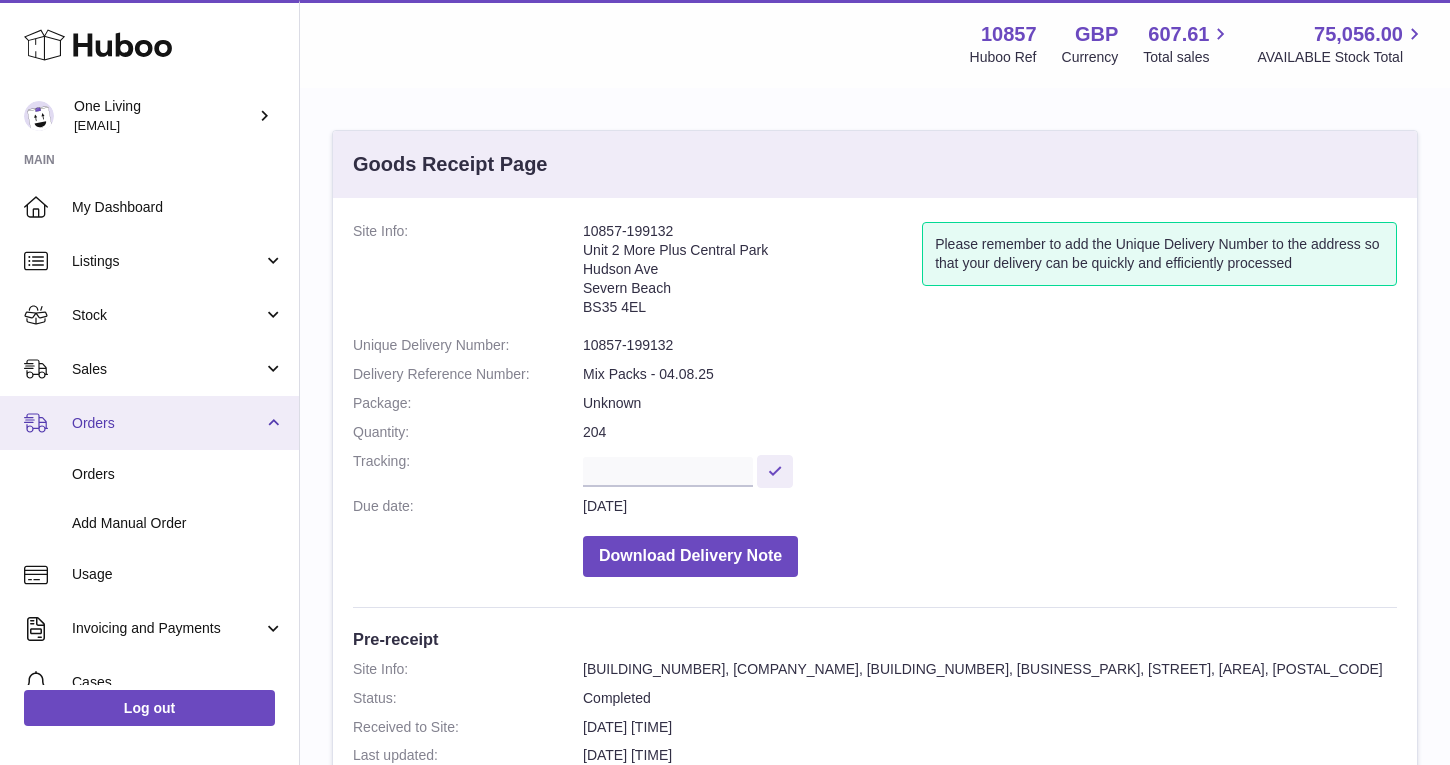 click on "Orders" at bounding box center (167, 423) 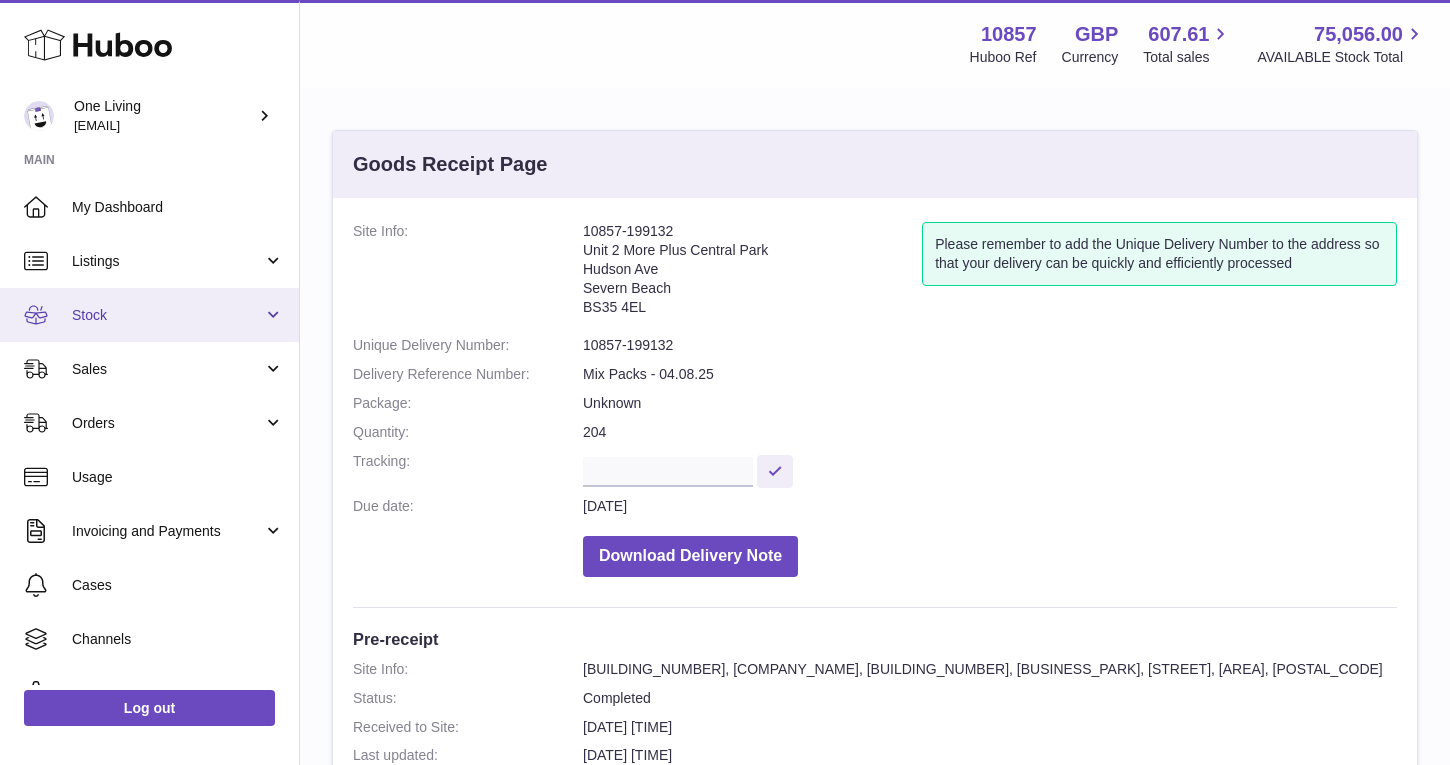 click on "Stock" at bounding box center (149, 315) 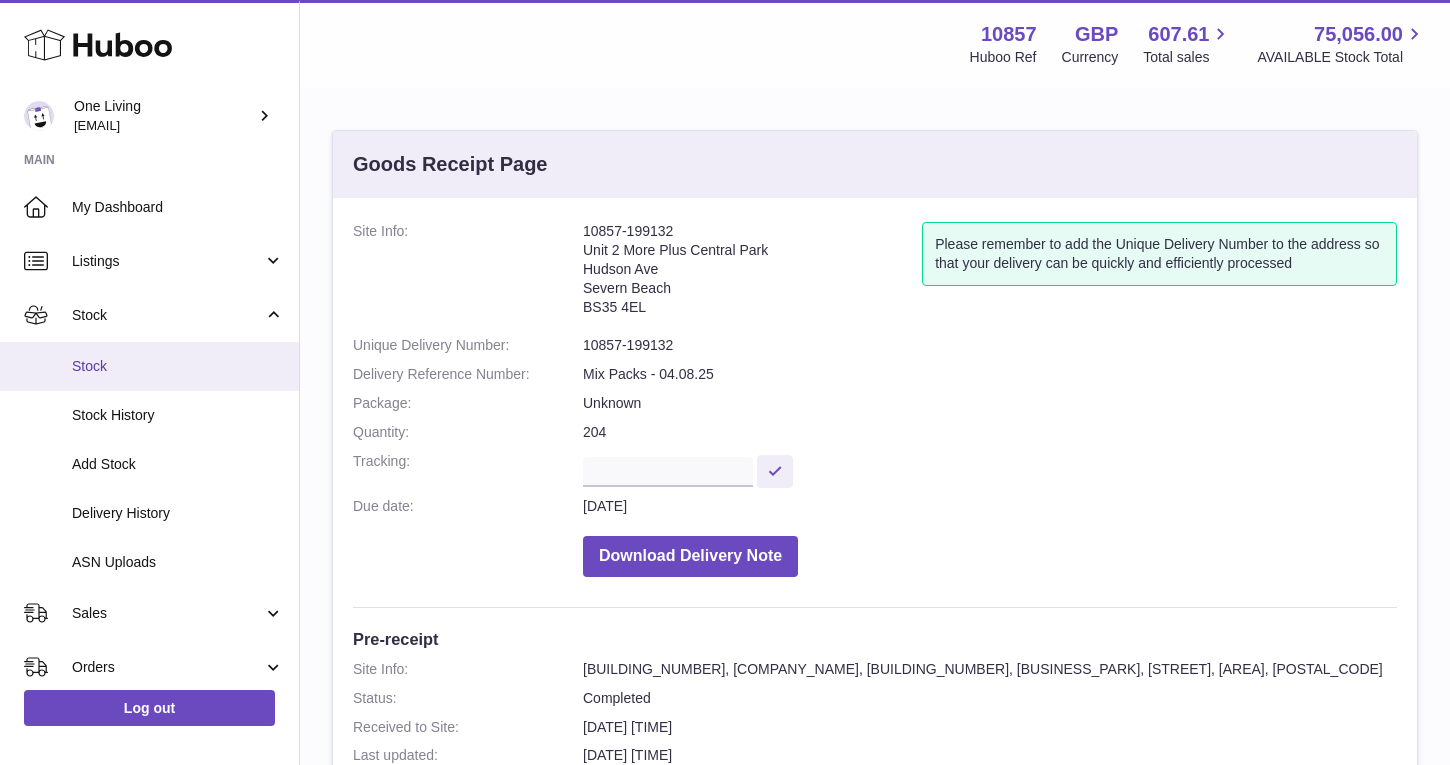 click on "Stock" at bounding box center [178, 366] 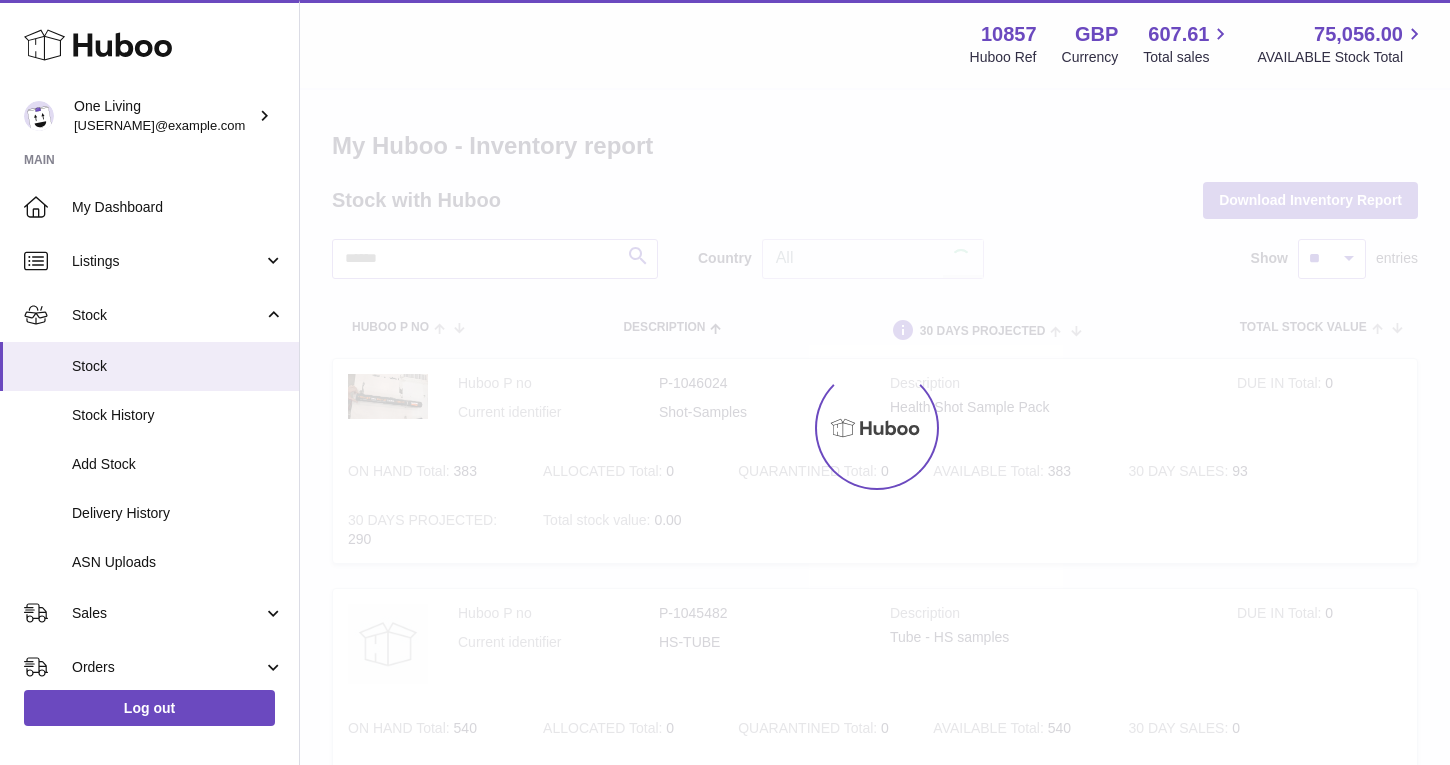 scroll, scrollTop: 0, scrollLeft: 0, axis: both 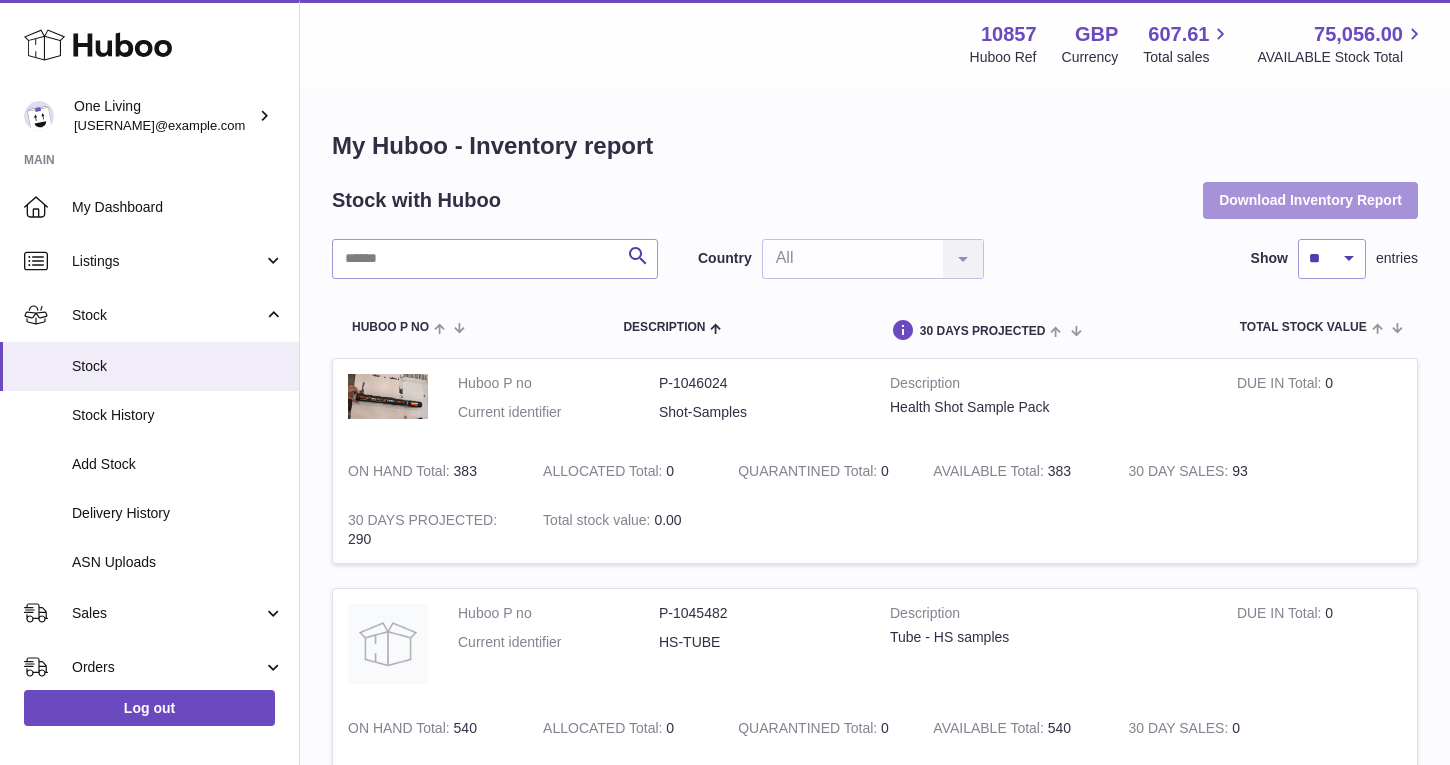 click on "Download Inventory Report" at bounding box center (1310, 200) 